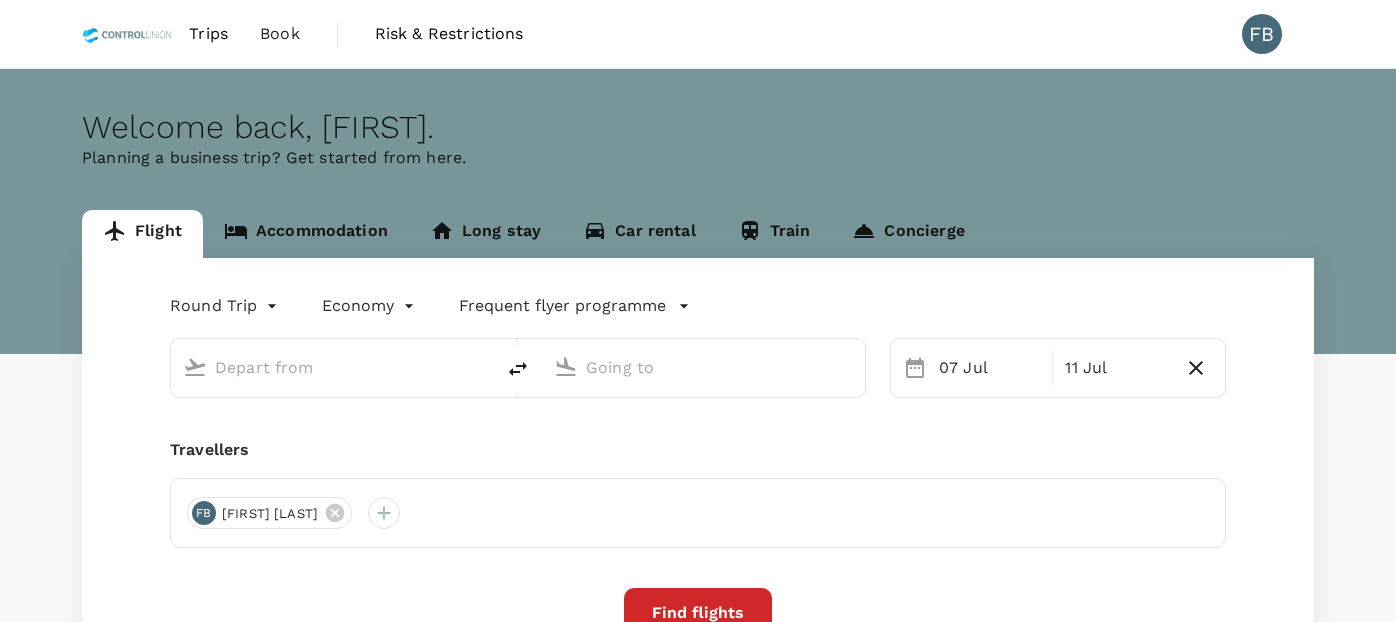 scroll, scrollTop: 0, scrollLeft: 0, axis: both 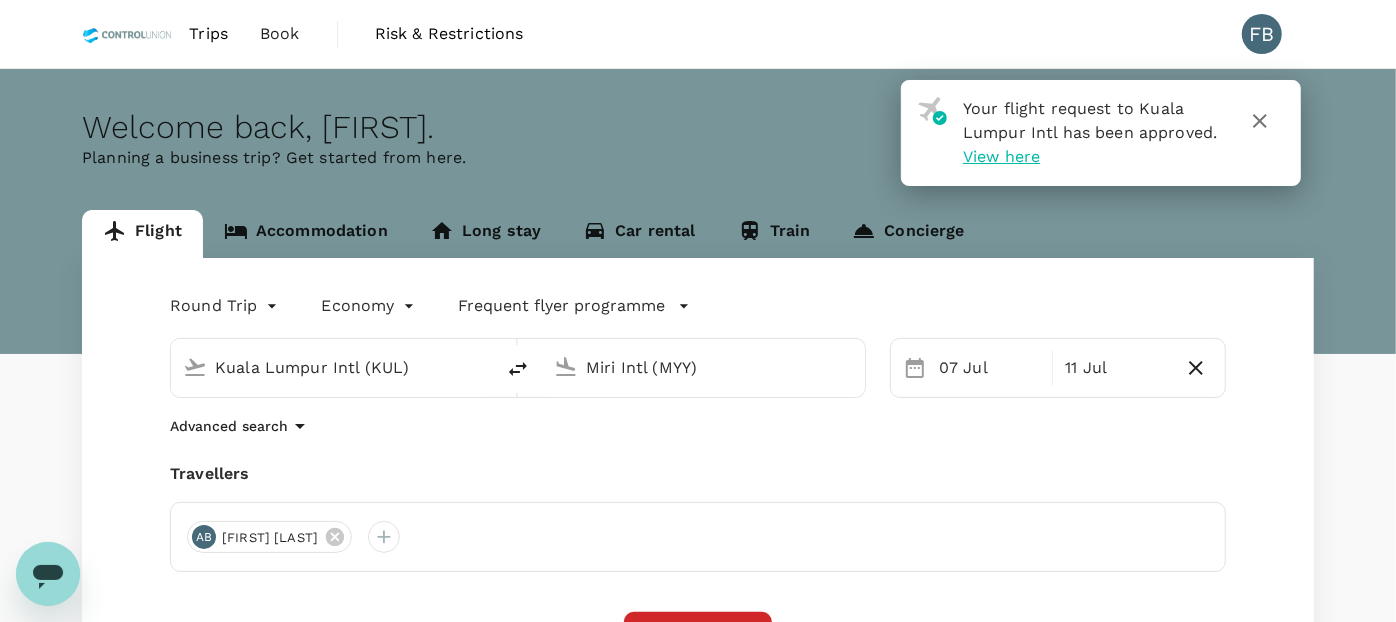 click at bounding box center [1260, 121] 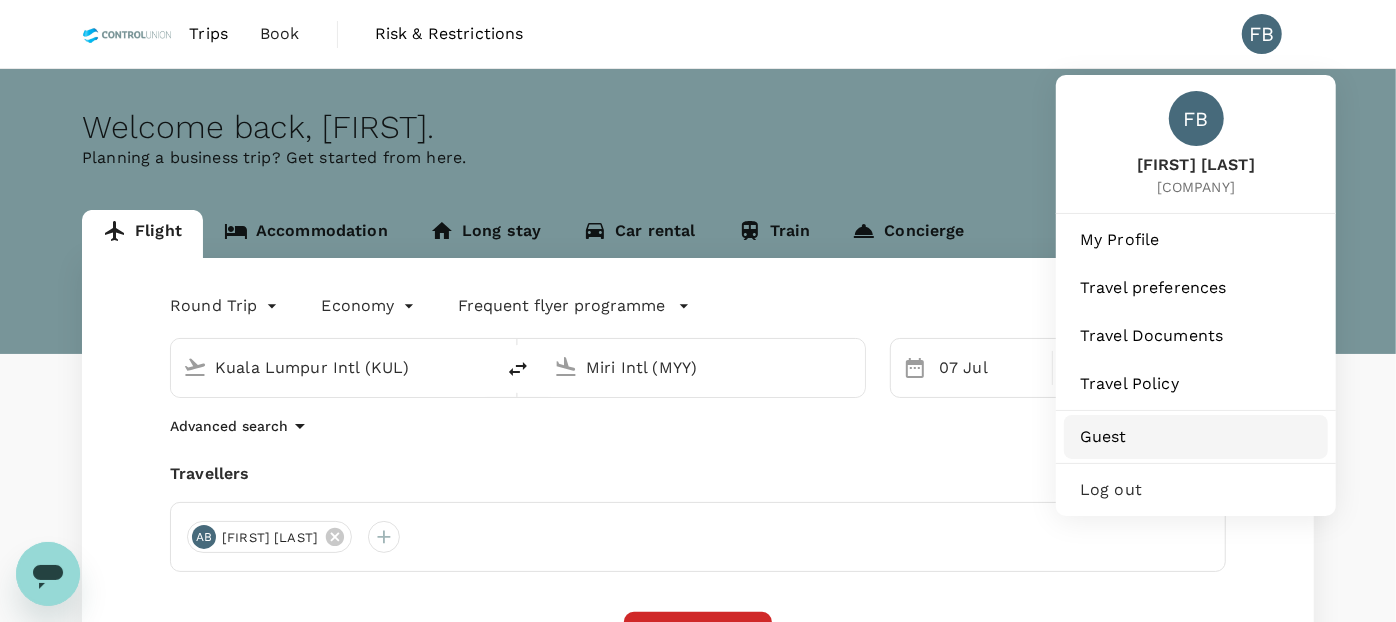 click on "Guest" at bounding box center [1196, 437] 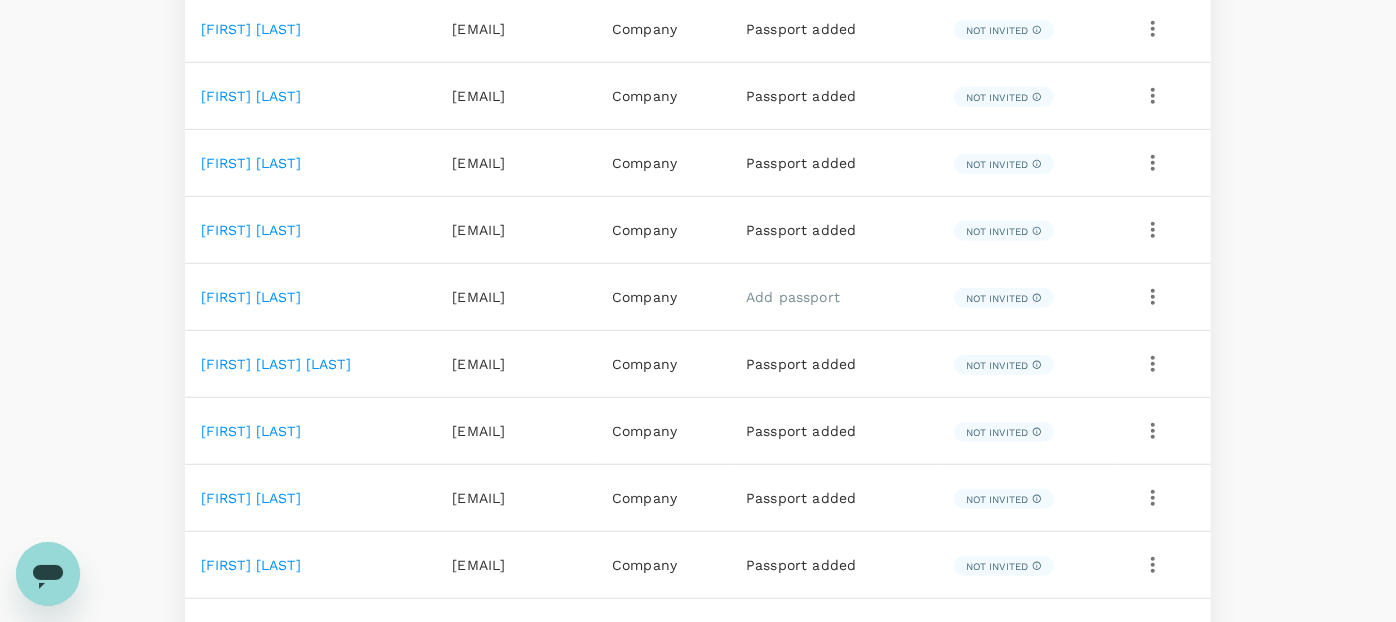 scroll, scrollTop: 333, scrollLeft: 0, axis: vertical 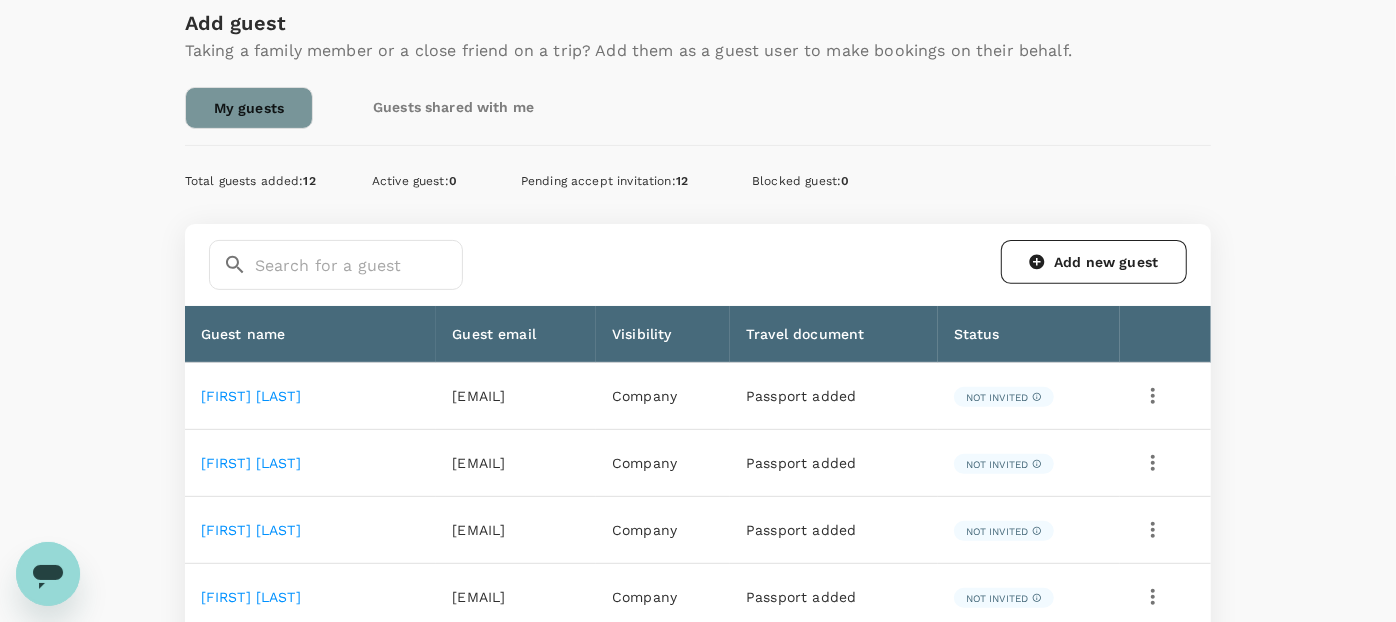 click on "Guests shared with me" at bounding box center [453, 107] 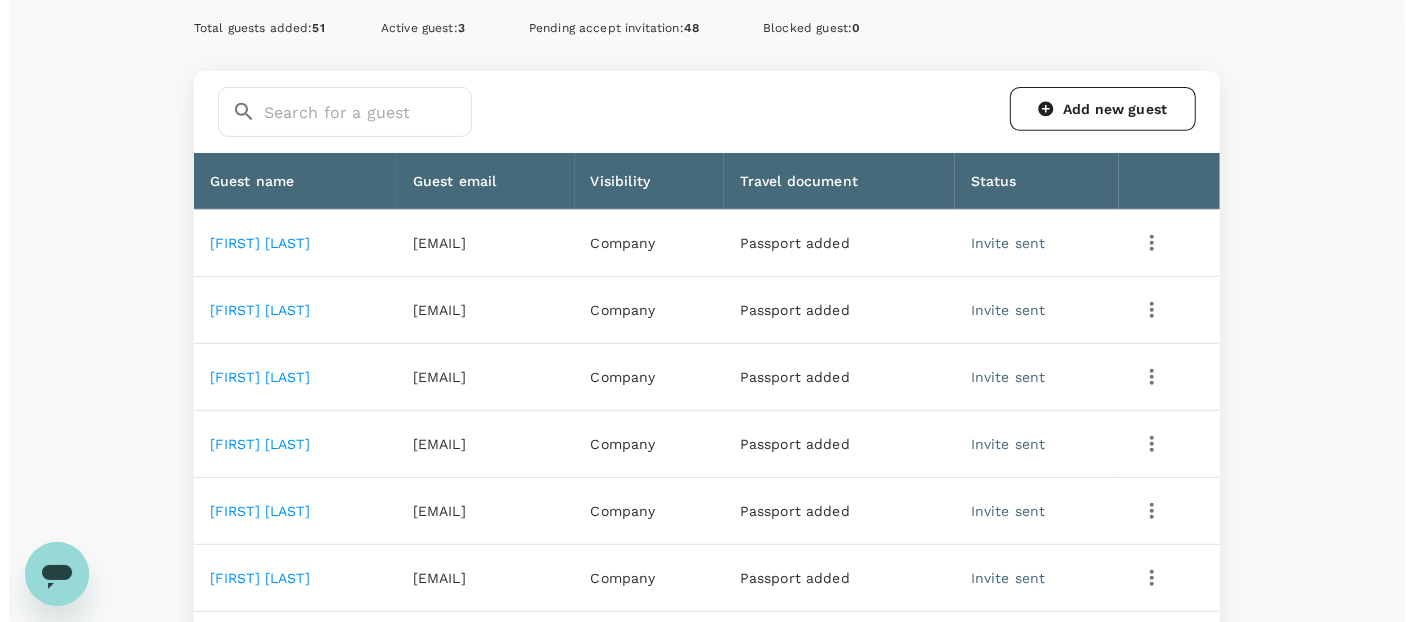 scroll, scrollTop: 555, scrollLeft: 0, axis: vertical 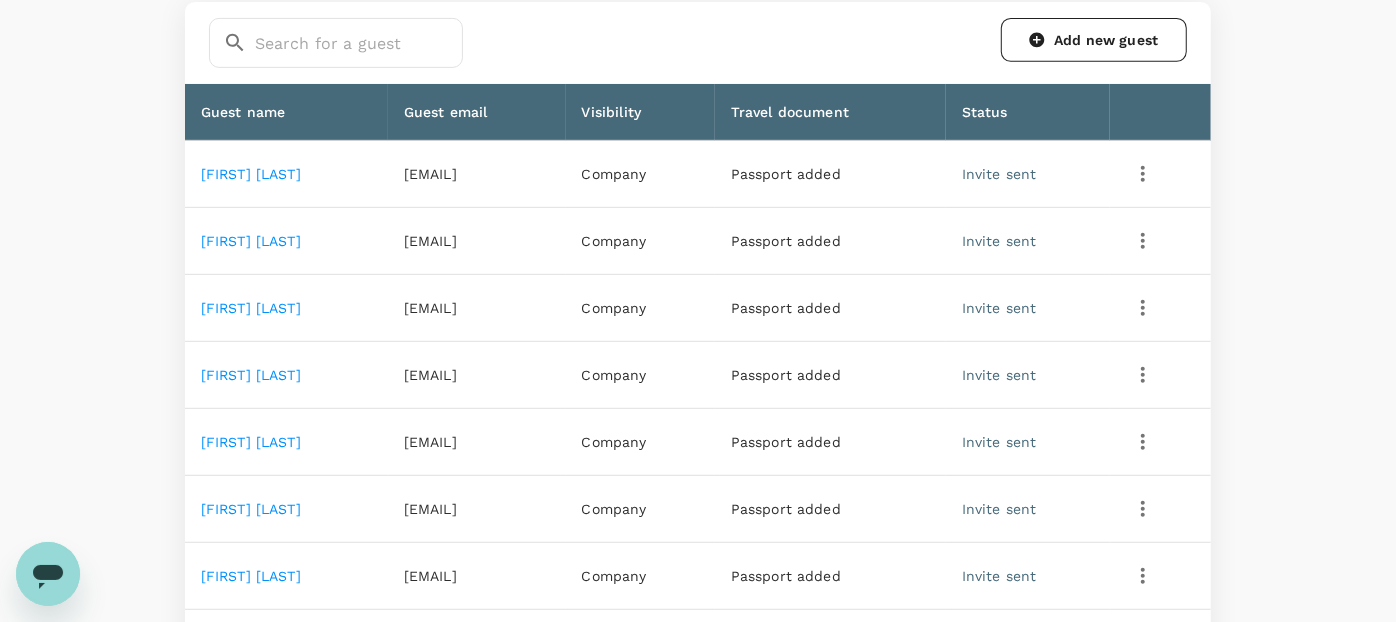 click at bounding box center (1143, 174) 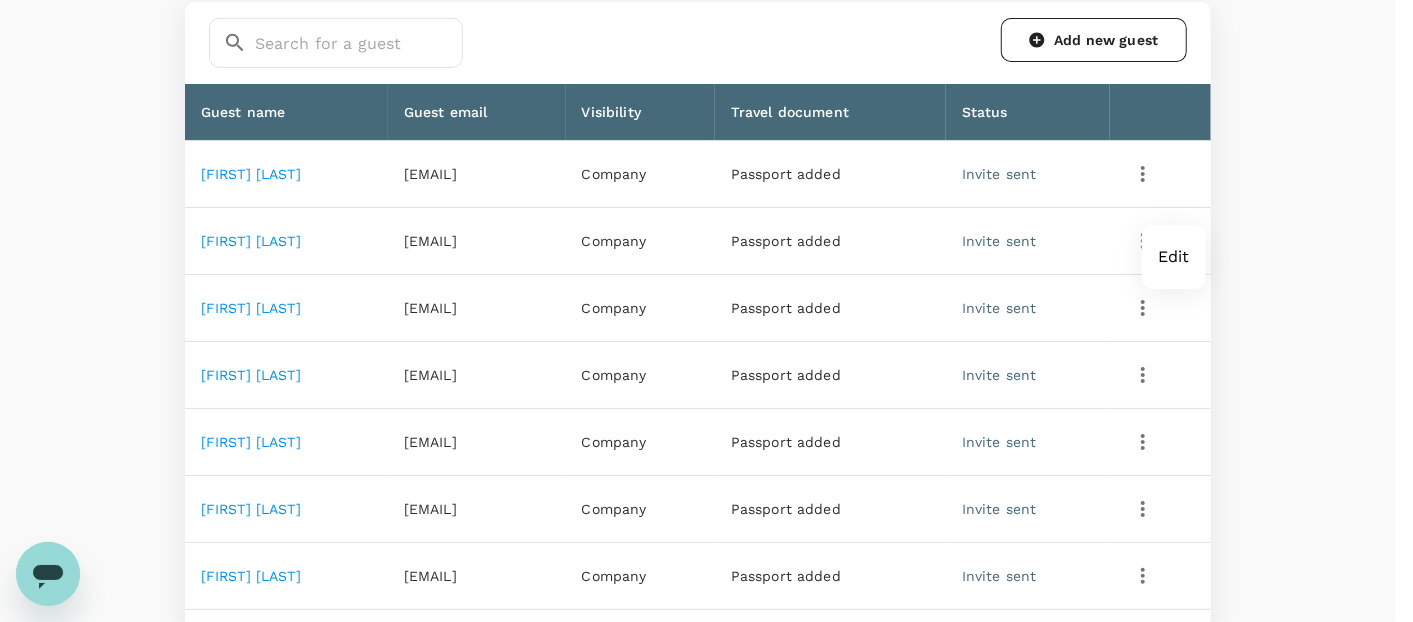 click at bounding box center (706, 311) 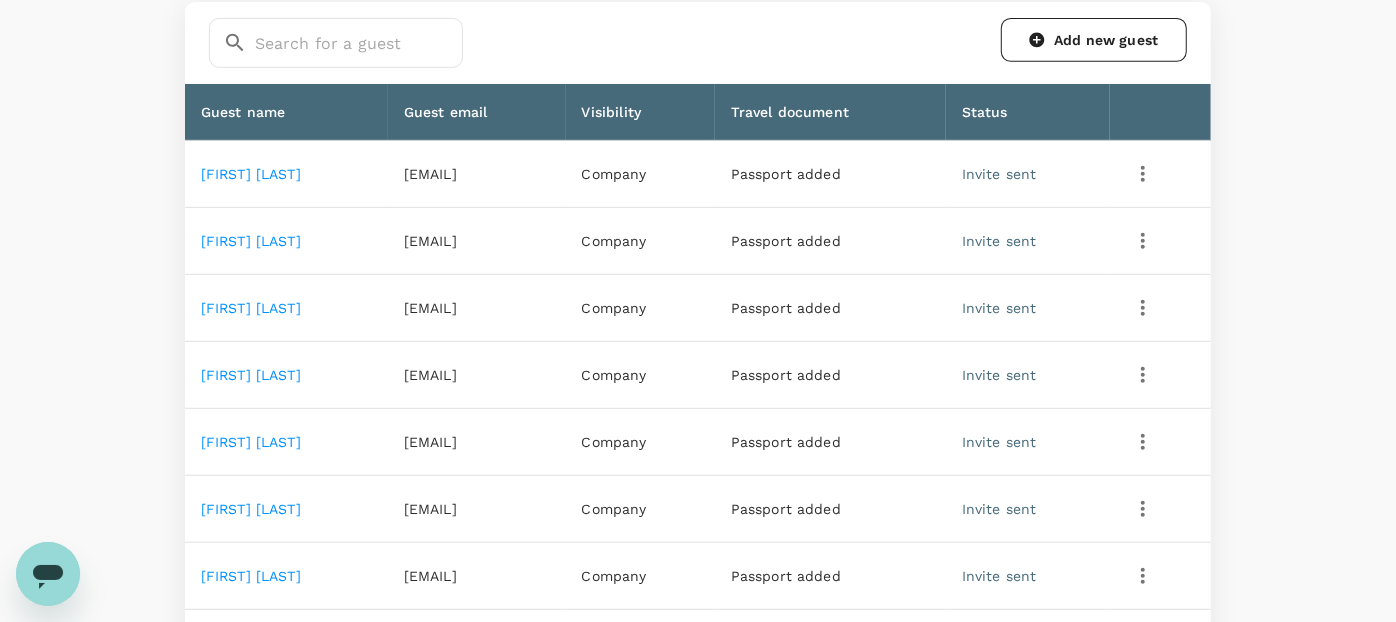 click at bounding box center [1143, 174] 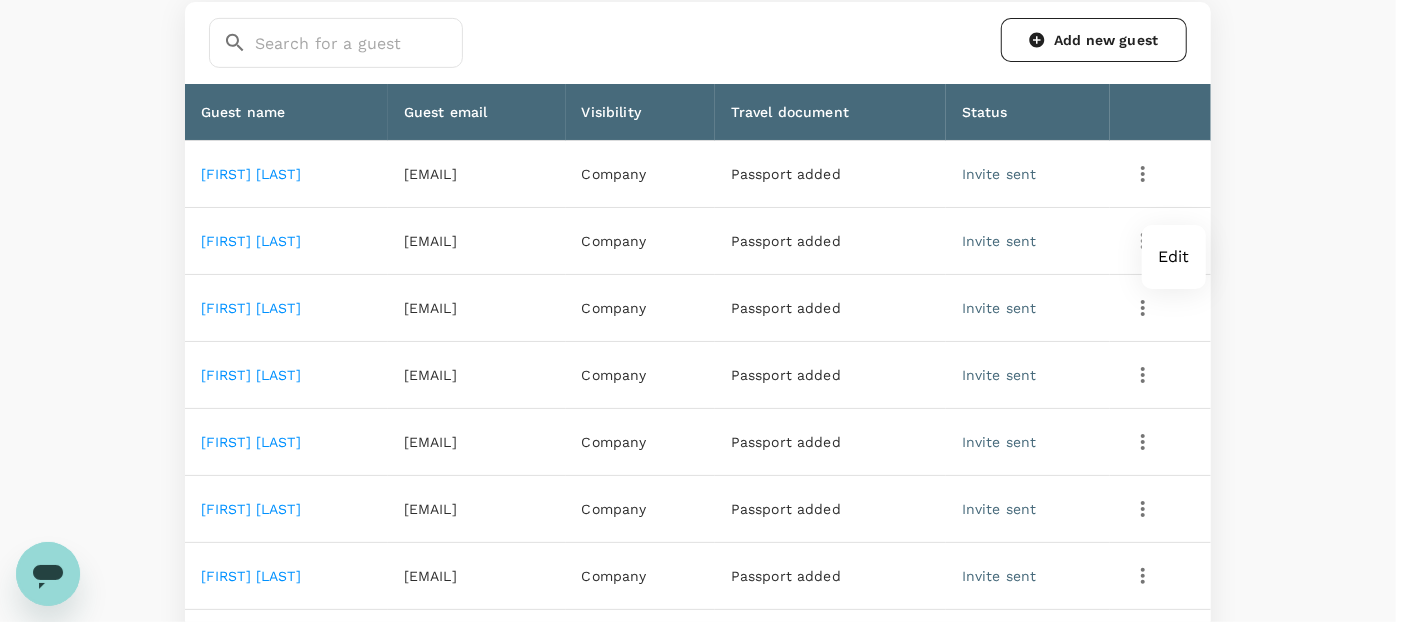click on "Edit" at bounding box center [1174, 257] 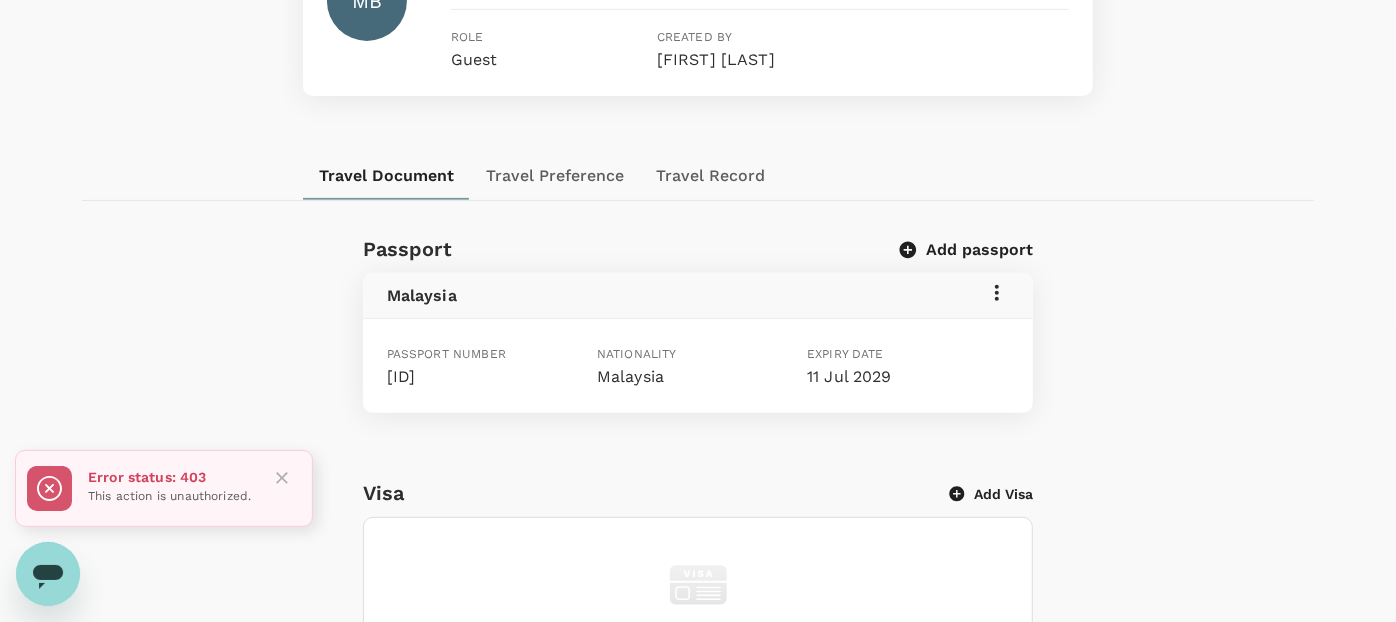 scroll, scrollTop: 444, scrollLeft: 0, axis: vertical 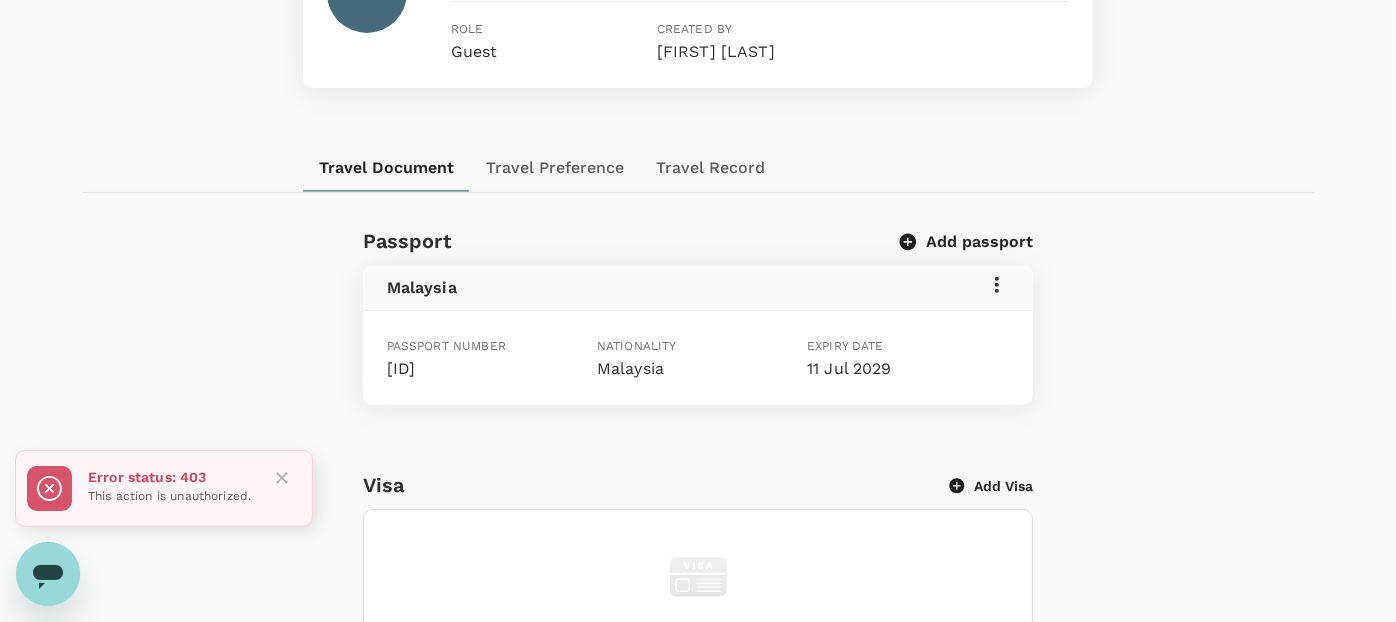 click at bounding box center (282, 478) 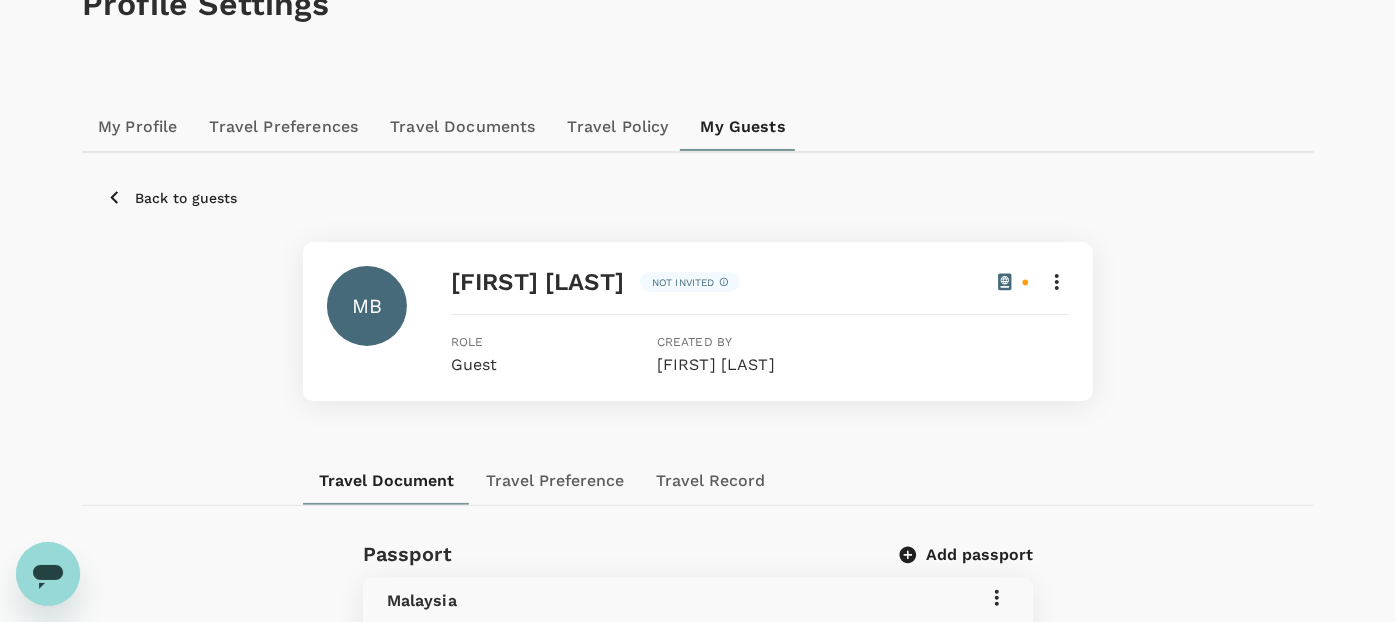 scroll, scrollTop: 0, scrollLeft: 0, axis: both 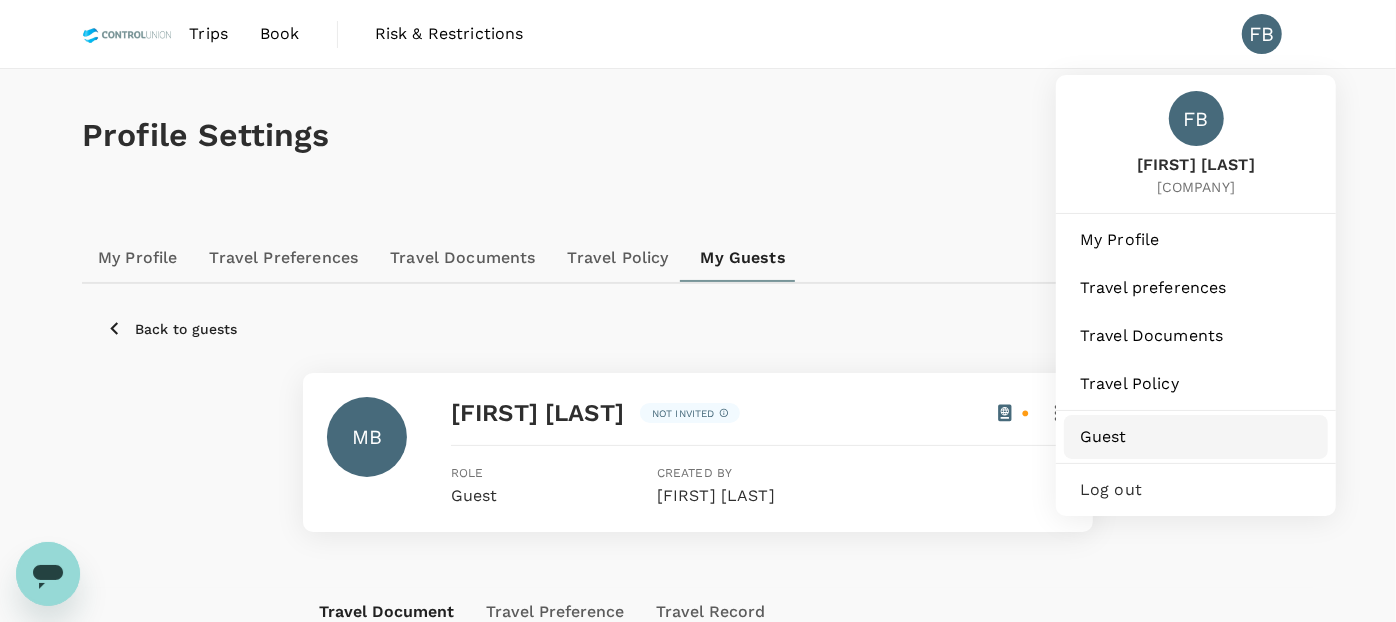 click on "Guest" at bounding box center [1196, 437] 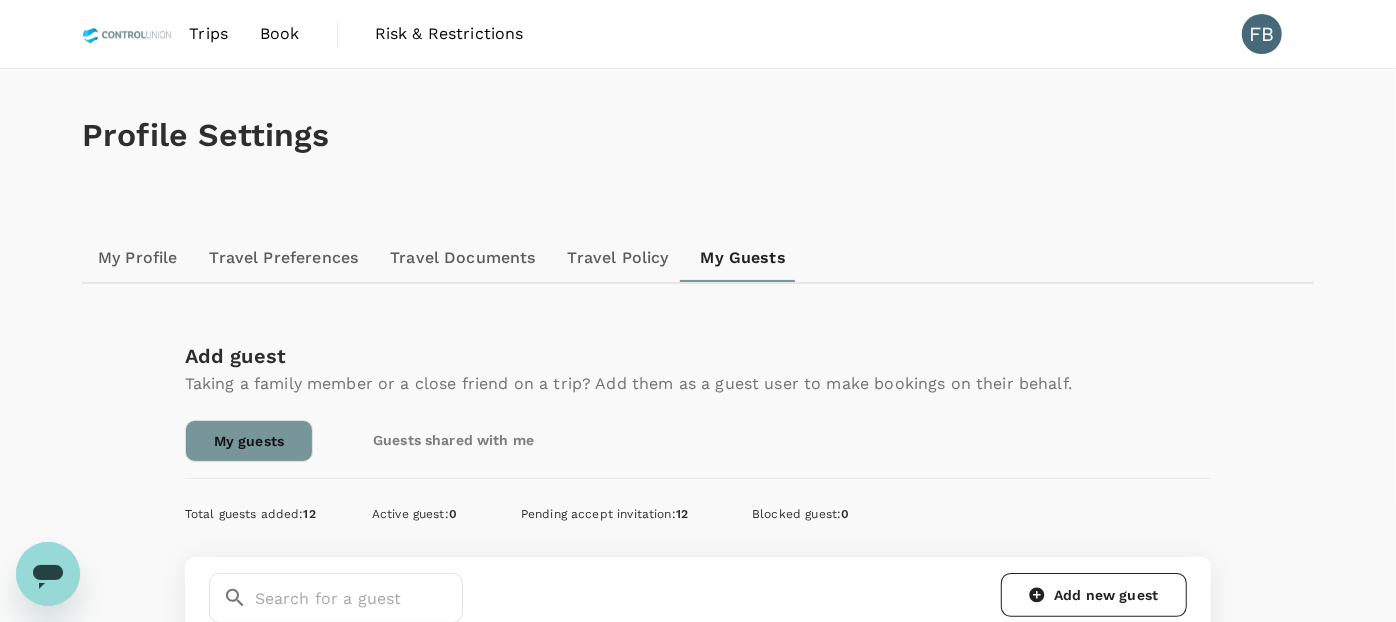 click on "Guests shared with me" at bounding box center [453, 440] 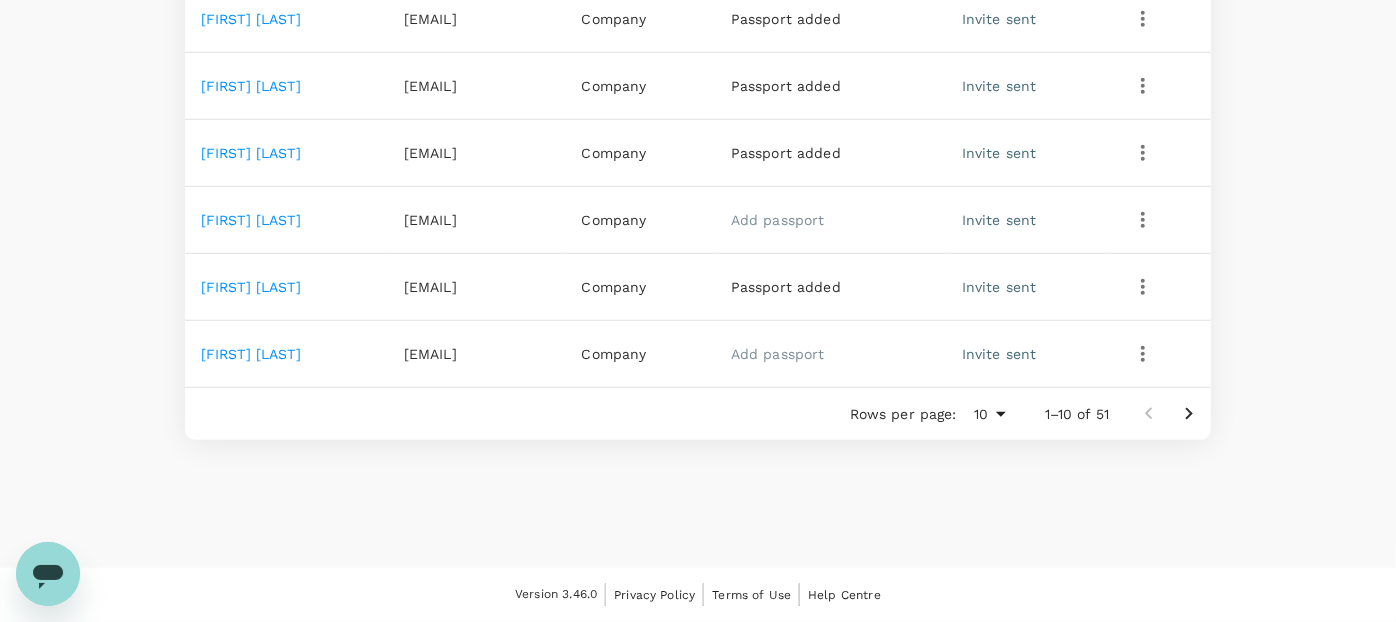 scroll, scrollTop: 1057, scrollLeft: 0, axis: vertical 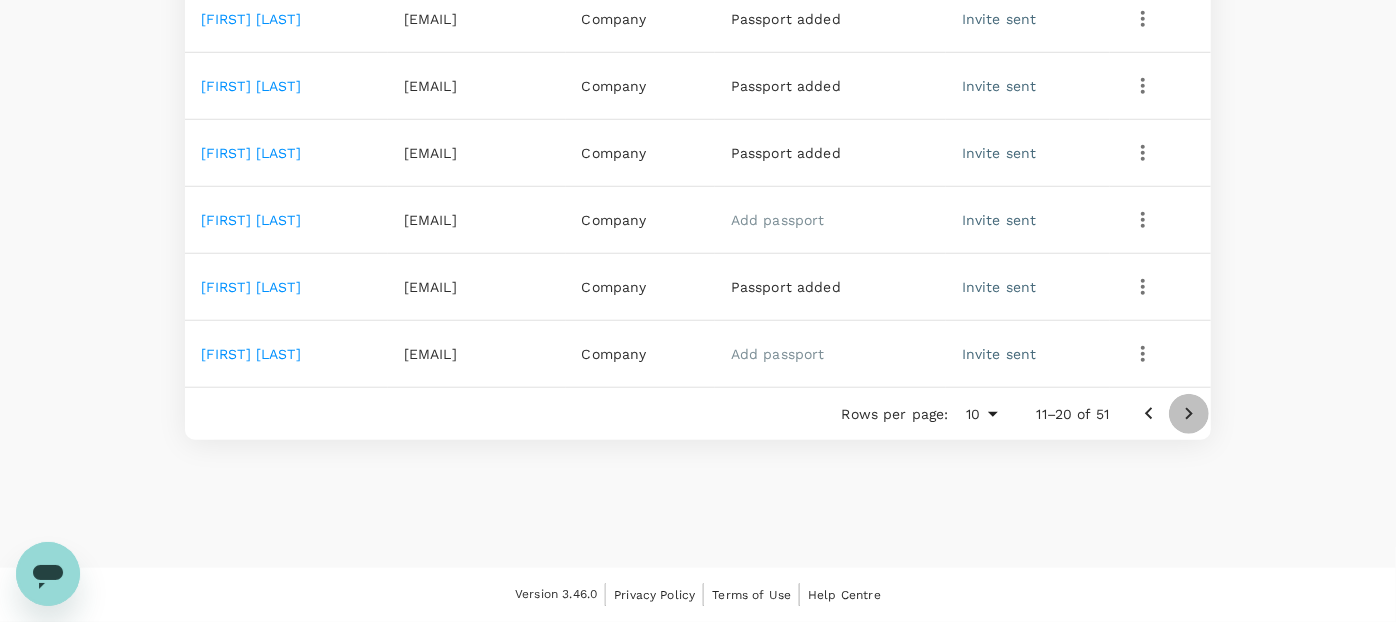click at bounding box center [1189, 414] 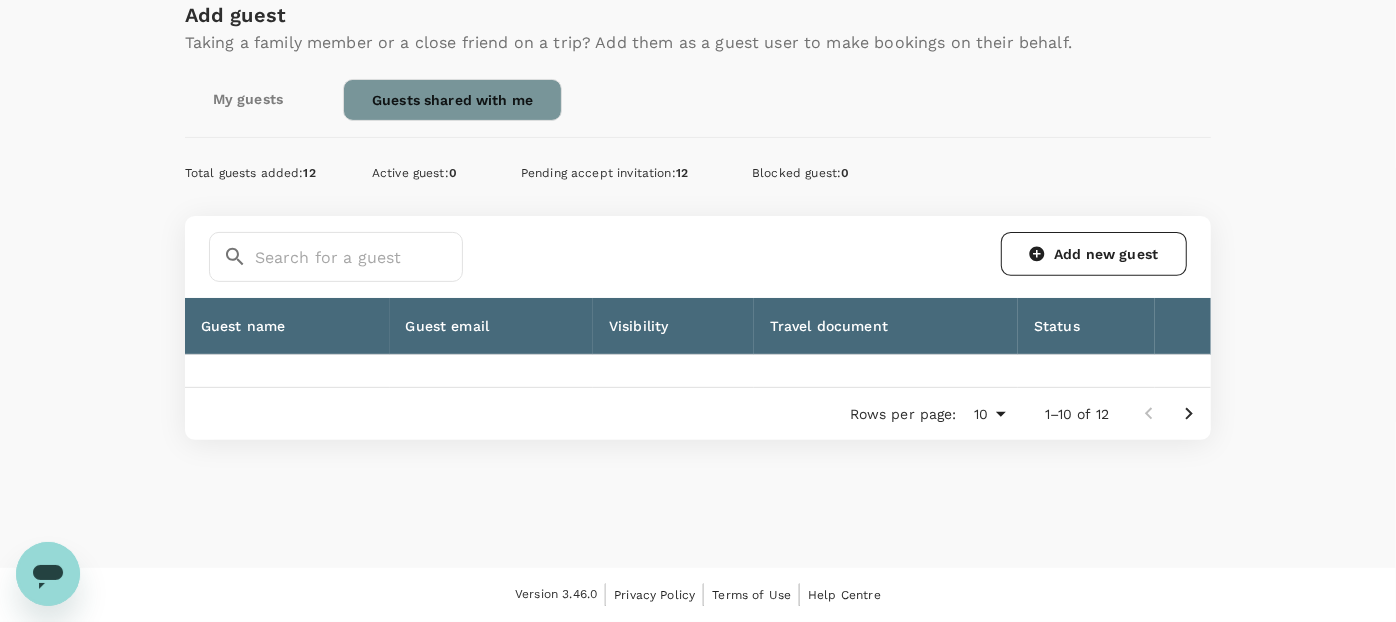 scroll, scrollTop: 337, scrollLeft: 0, axis: vertical 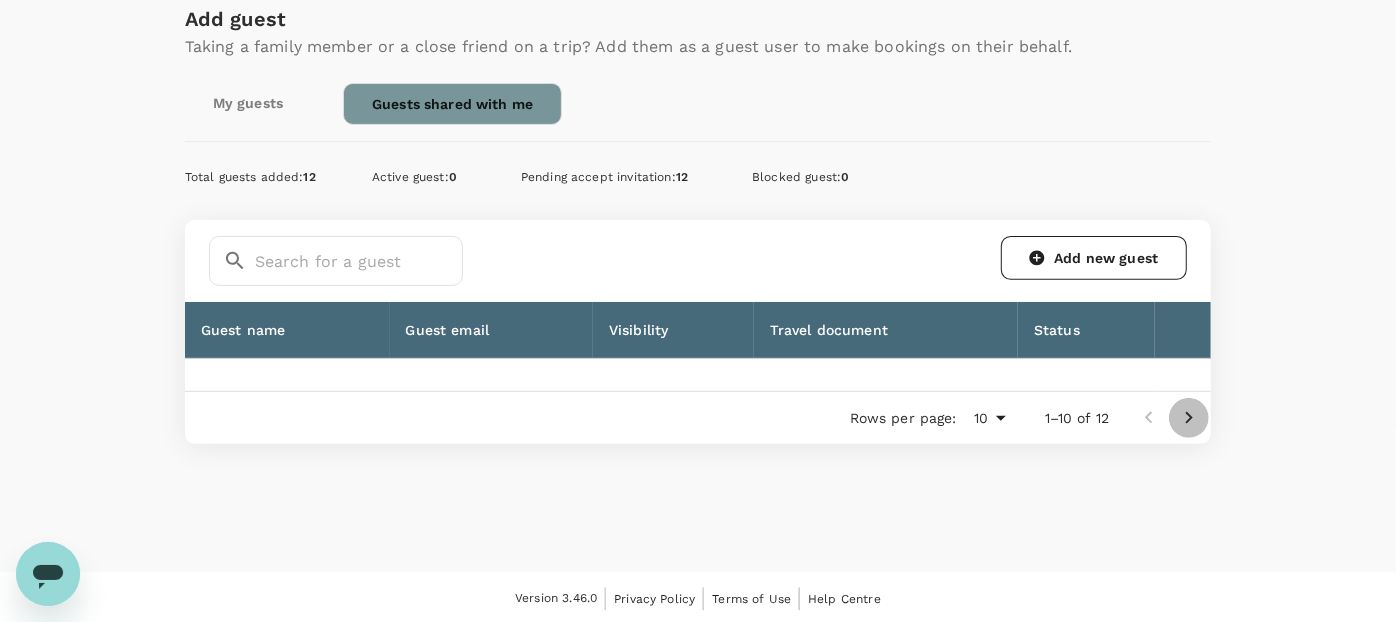 click at bounding box center [1189, 418] 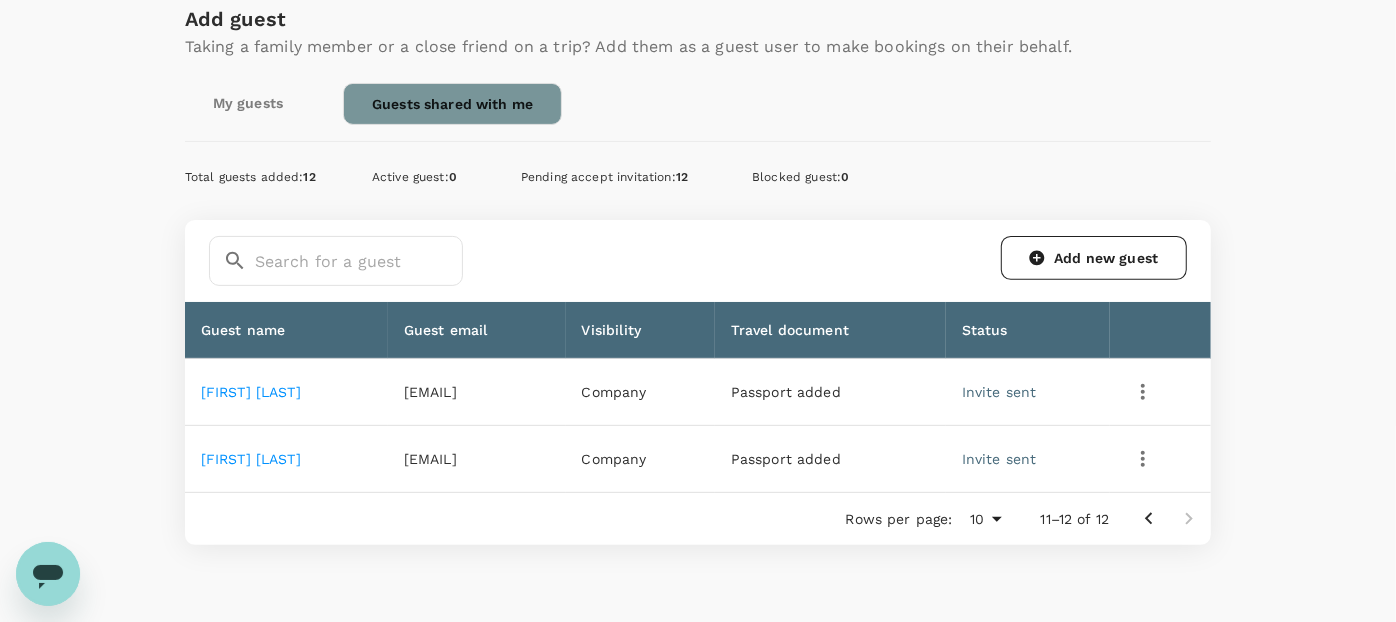 scroll, scrollTop: 0, scrollLeft: 0, axis: both 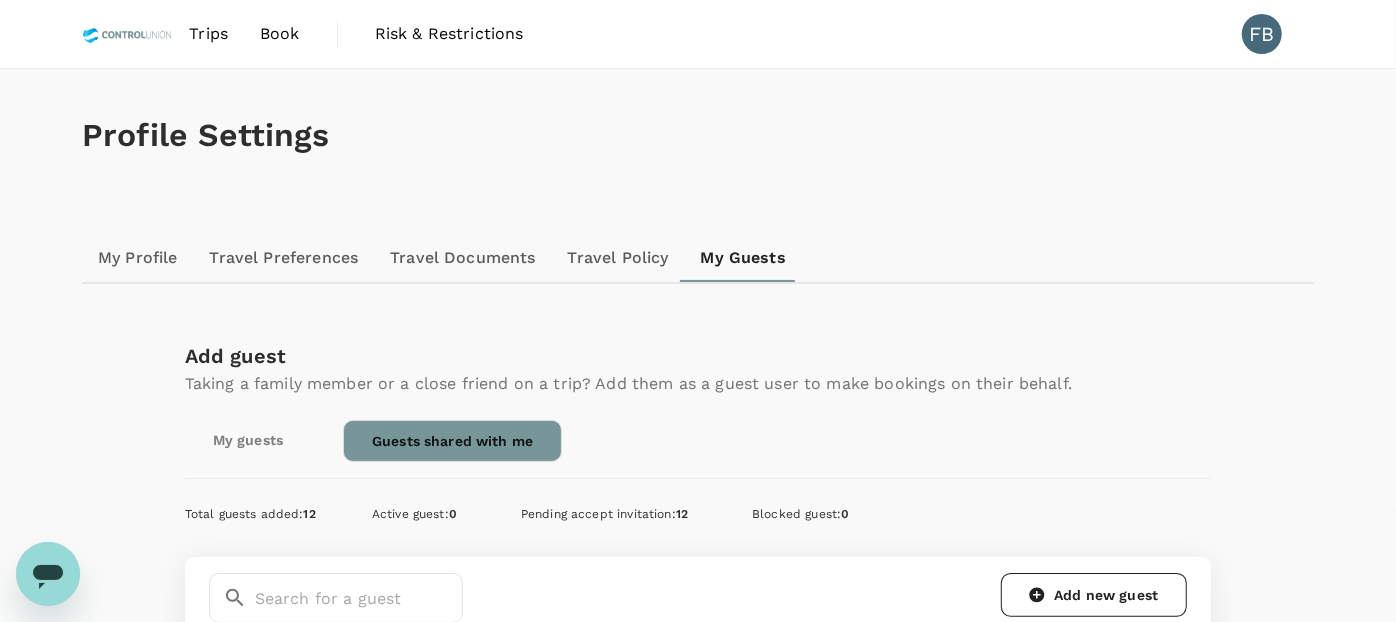 click on "Trips" at bounding box center [208, 34] 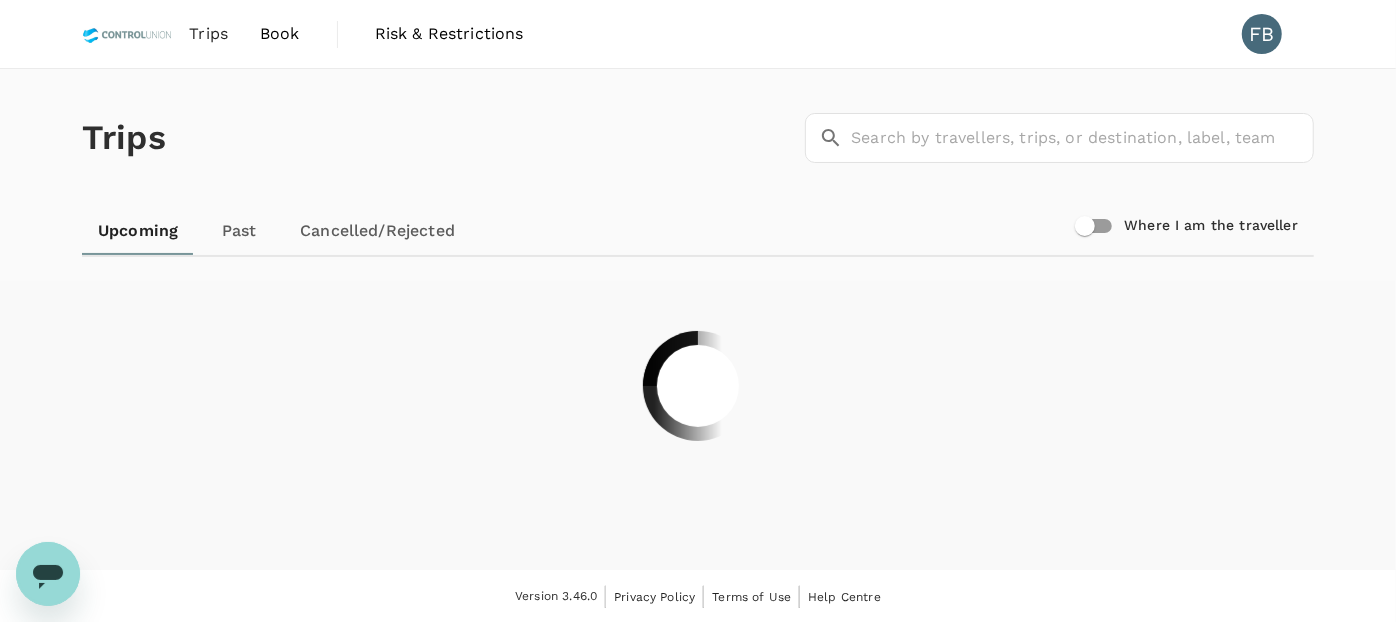 click on "Book" at bounding box center [280, 34] 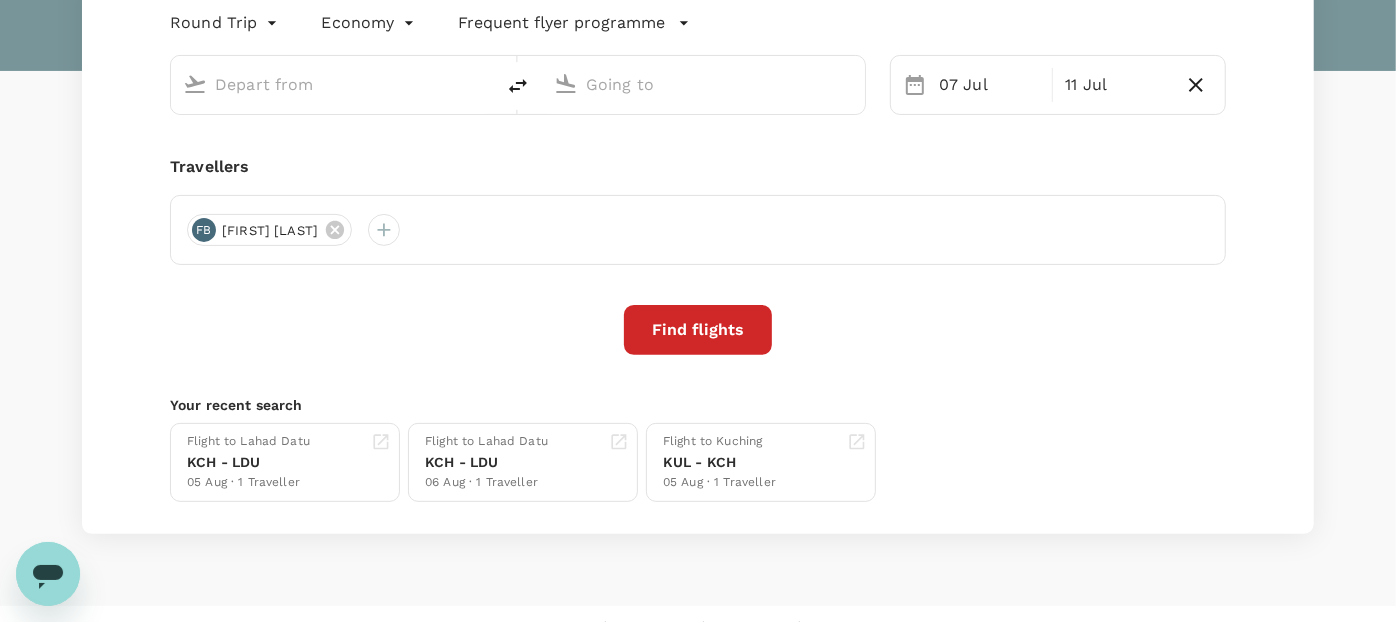 scroll, scrollTop: 319, scrollLeft: 0, axis: vertical 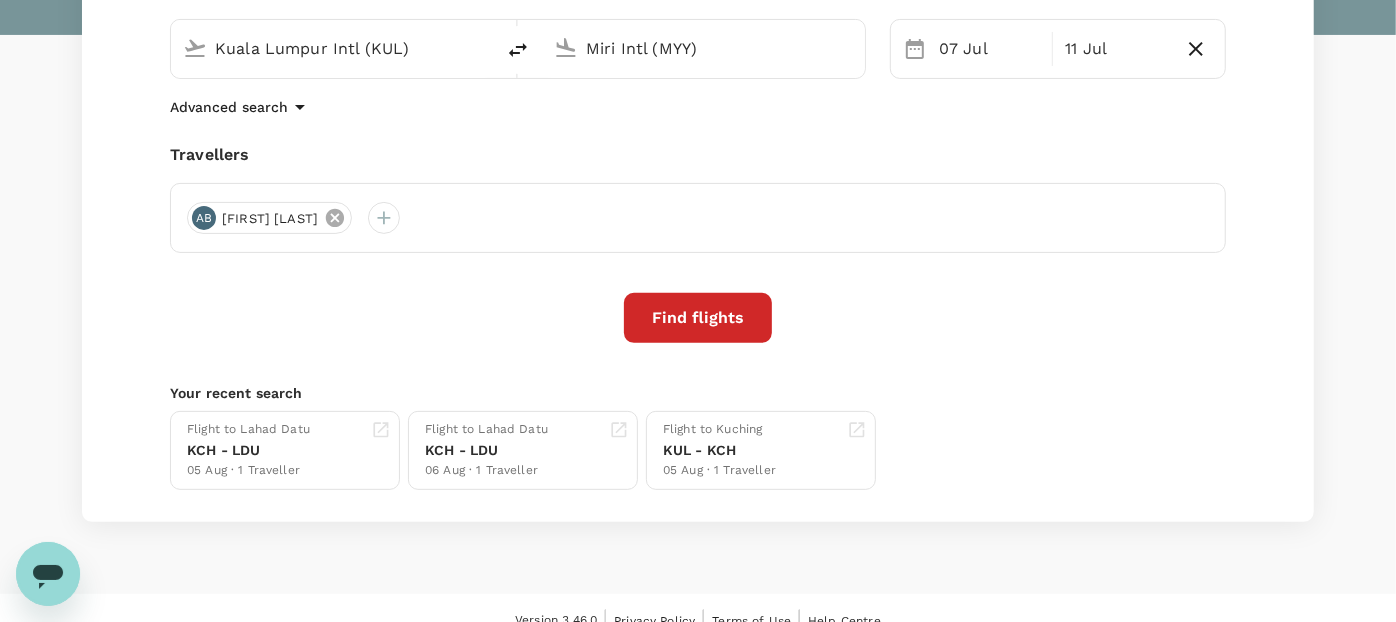 click at bounding box center [335, 218] 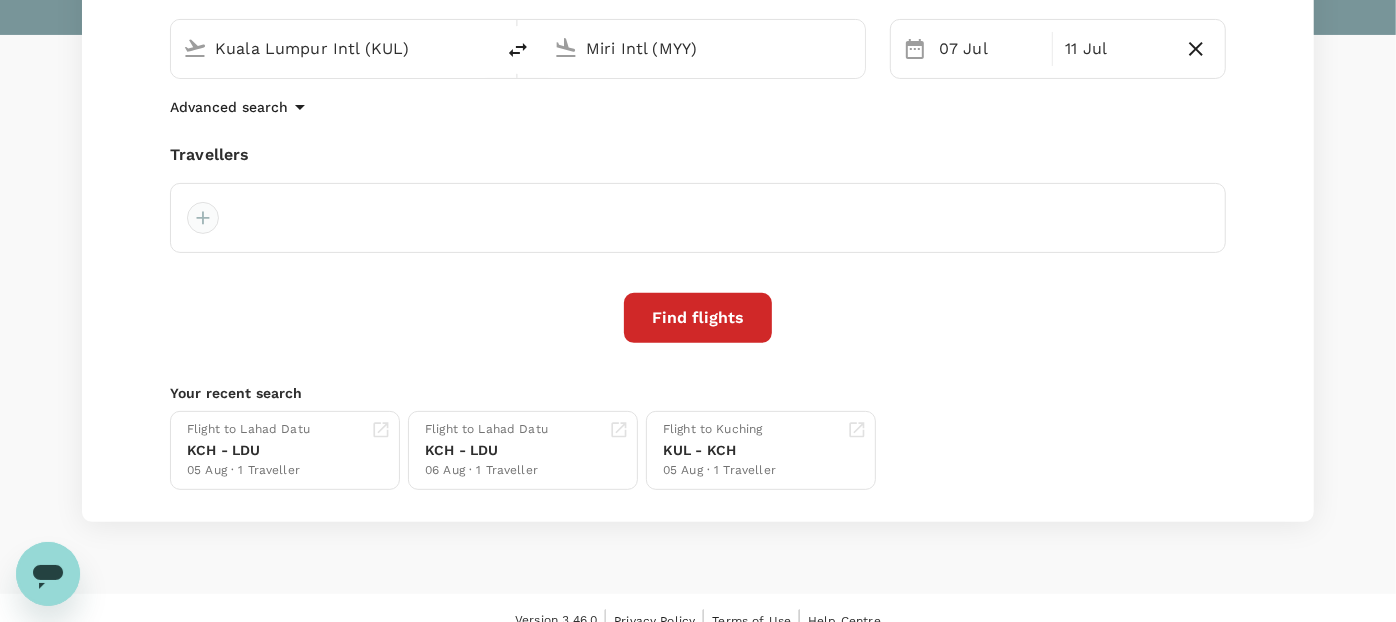 click at bounding box center (203, 218) 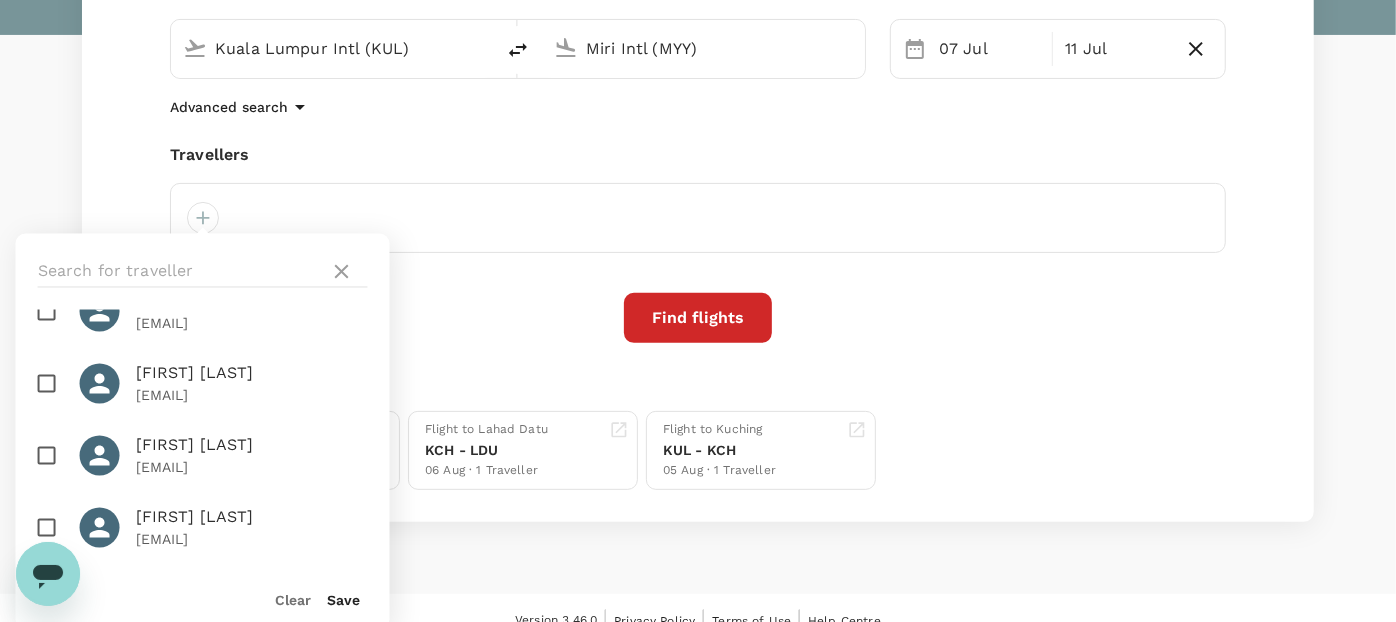 scroll, scrollTop: 811, scrollLeft: 0, axis: vertical 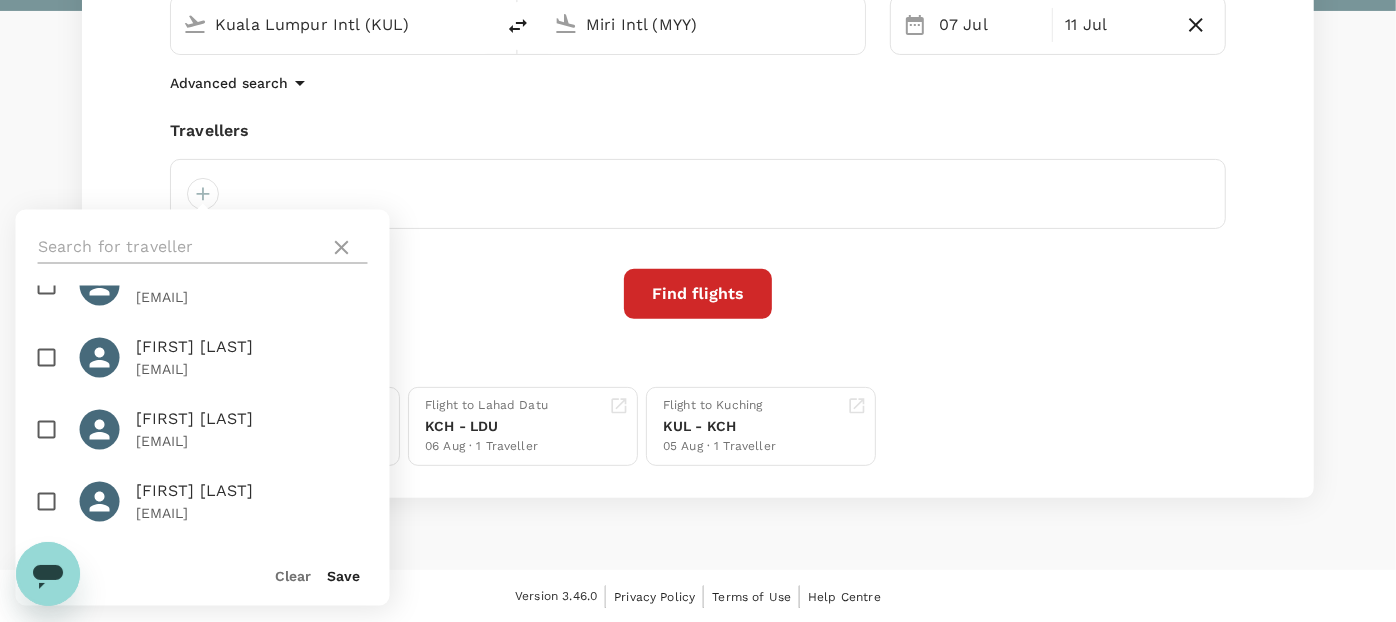 click at bounding box center [342, 248] 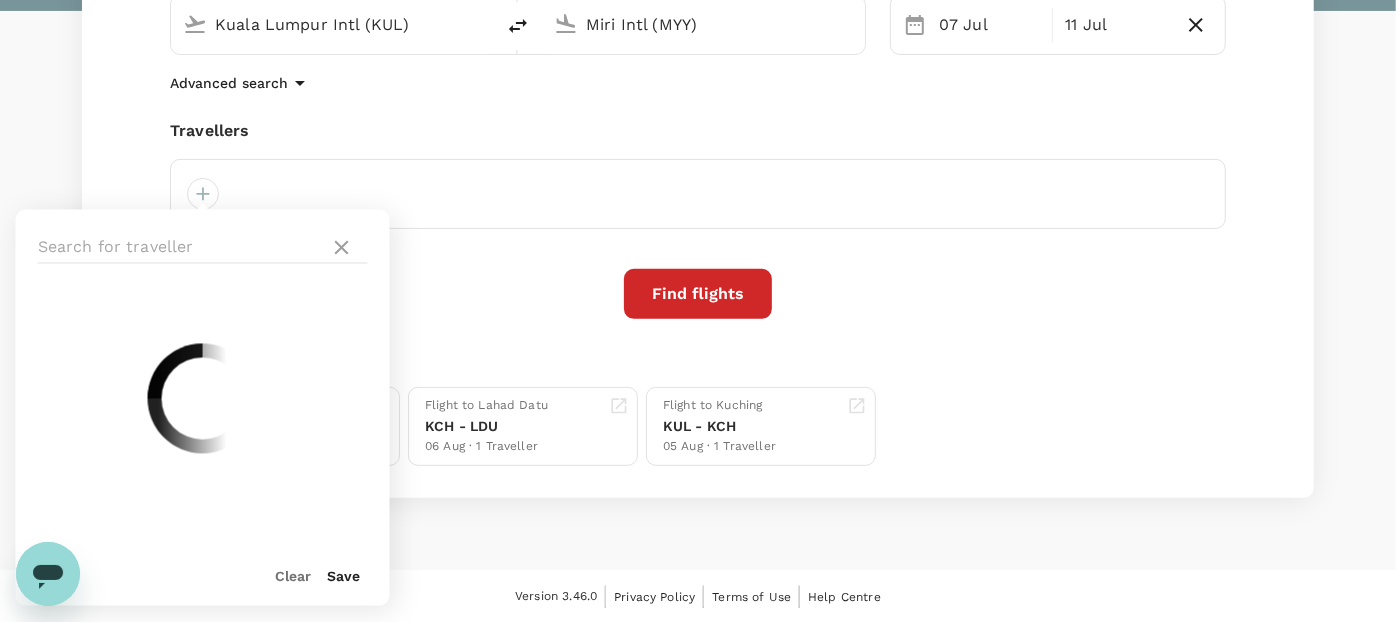 scroll, scrollTop: 0, scrollLeft: 0, axis: both 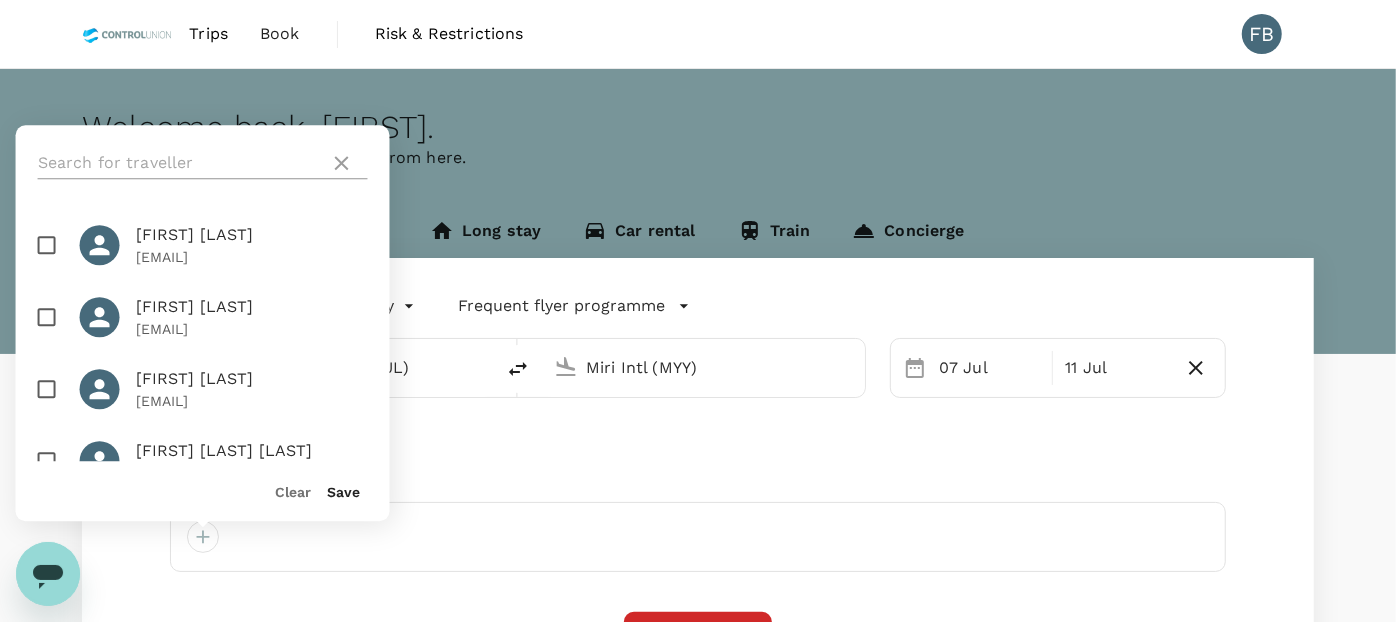 drag, startPoint x: 349, startPoint y: 167, endPoint x: 363, endPoint y: 160, distance: 15.652476 